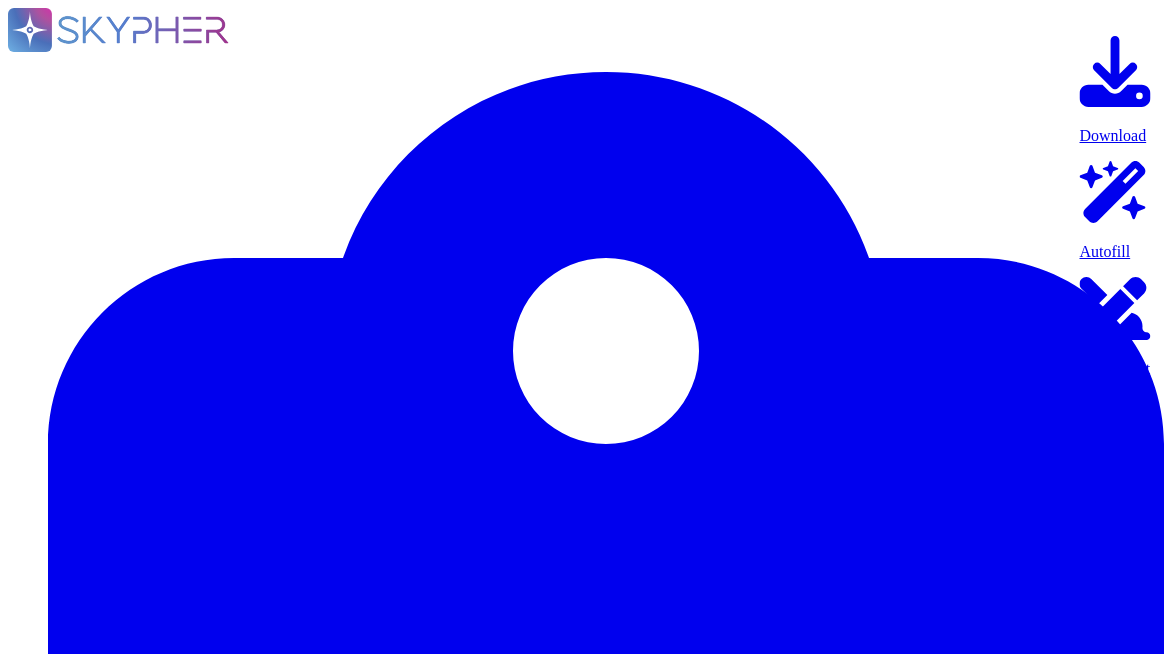 scroll, scrollTop: 0, scrollLeft: 0, axis: both 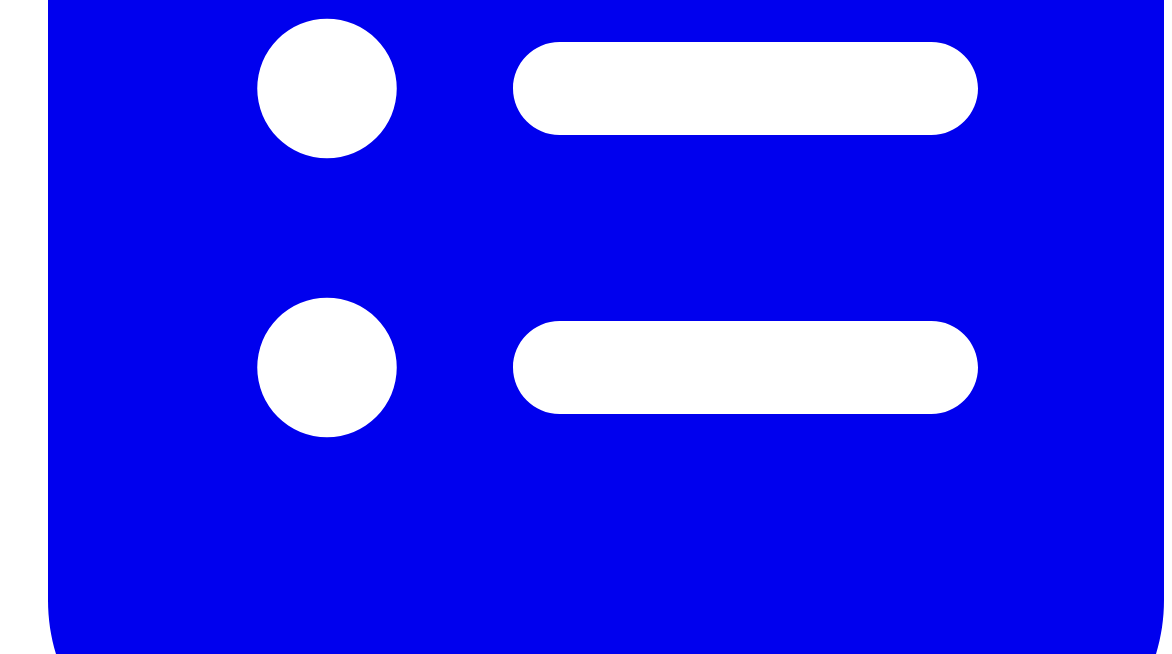 click 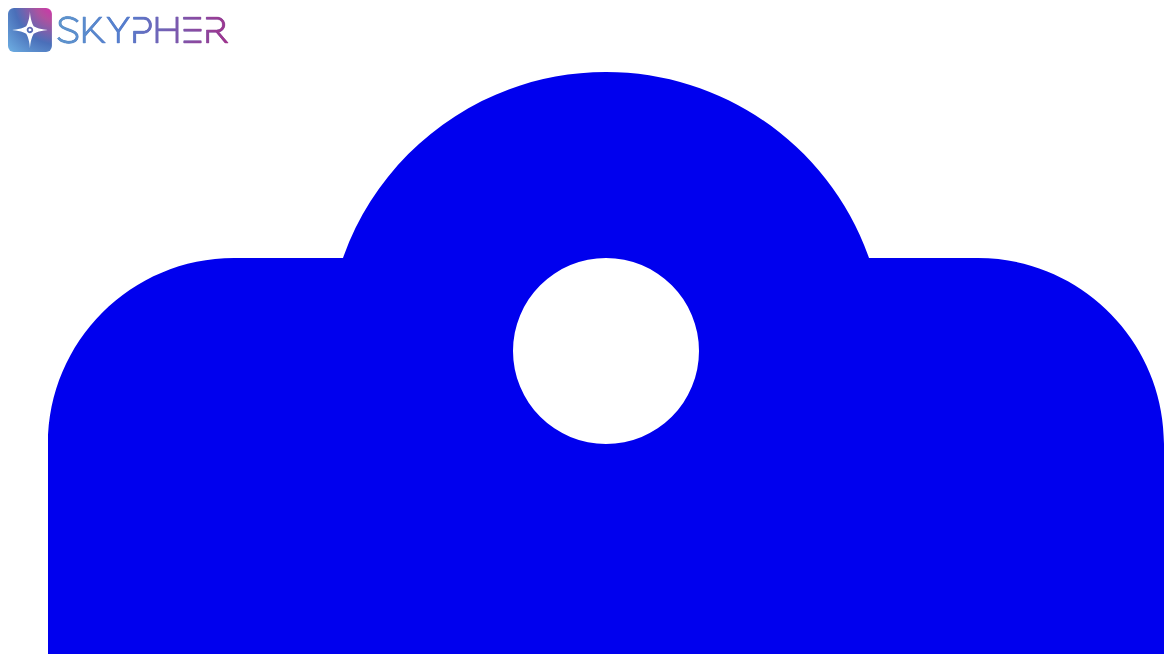 click on "Click or Drag & Drop" at bounding box center [78, 21682] 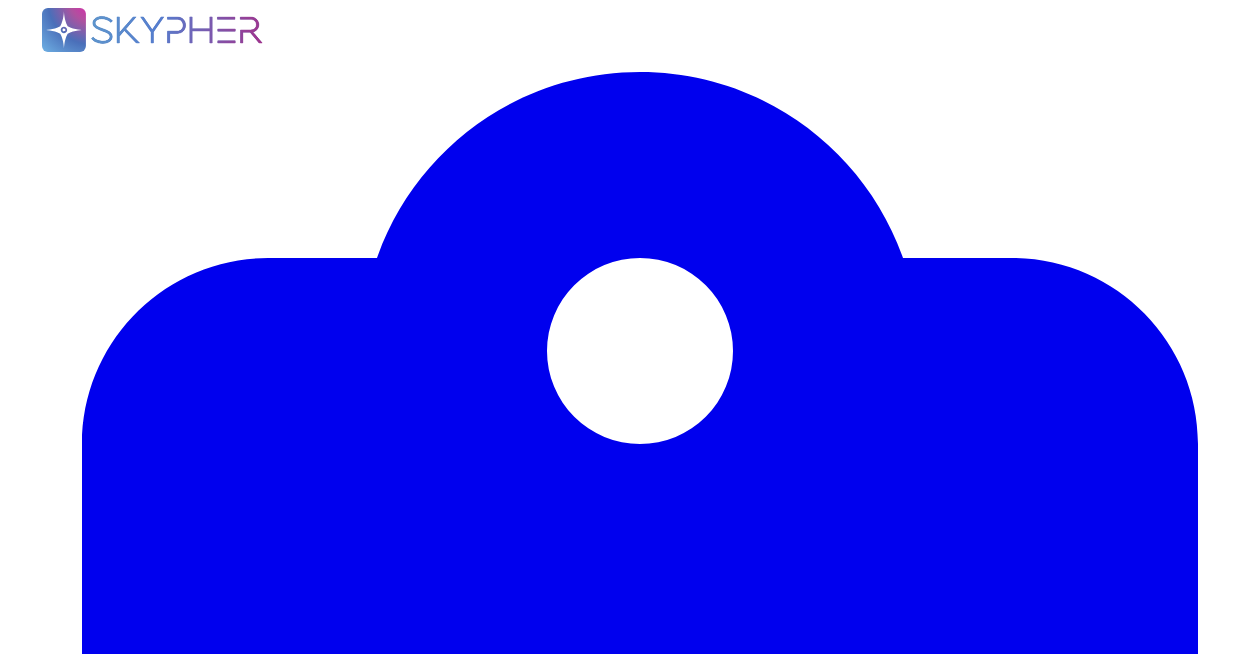 scroll, scrollTop: 522, scrollLeft: 895, axis: both 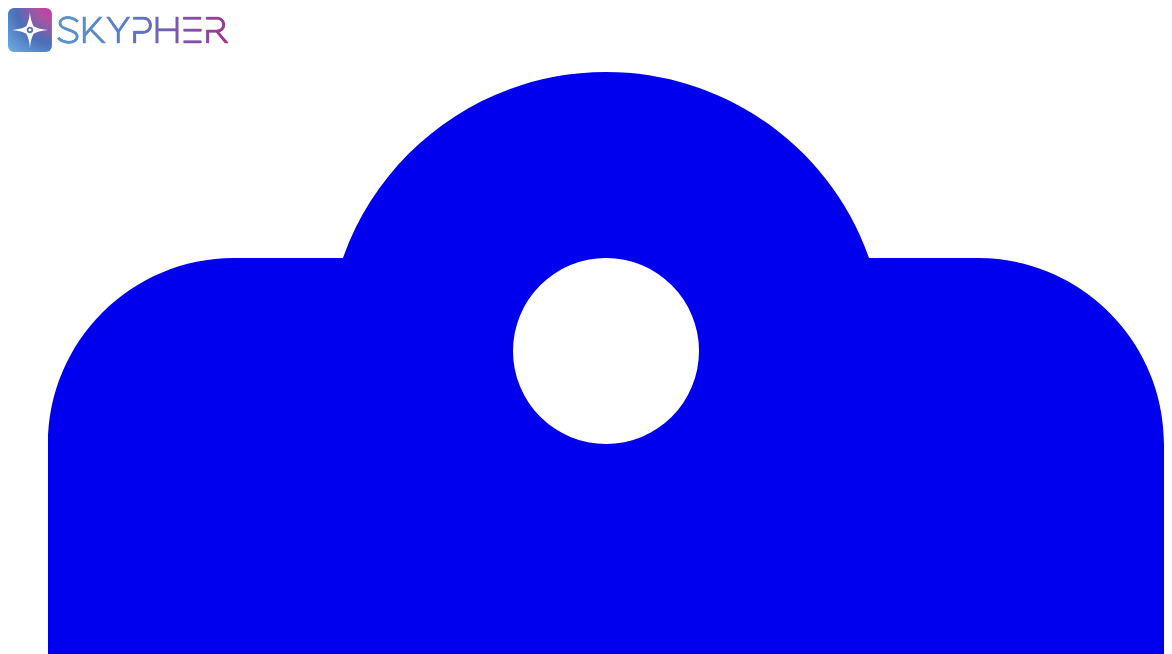 click at bounding box center (681, 12196) 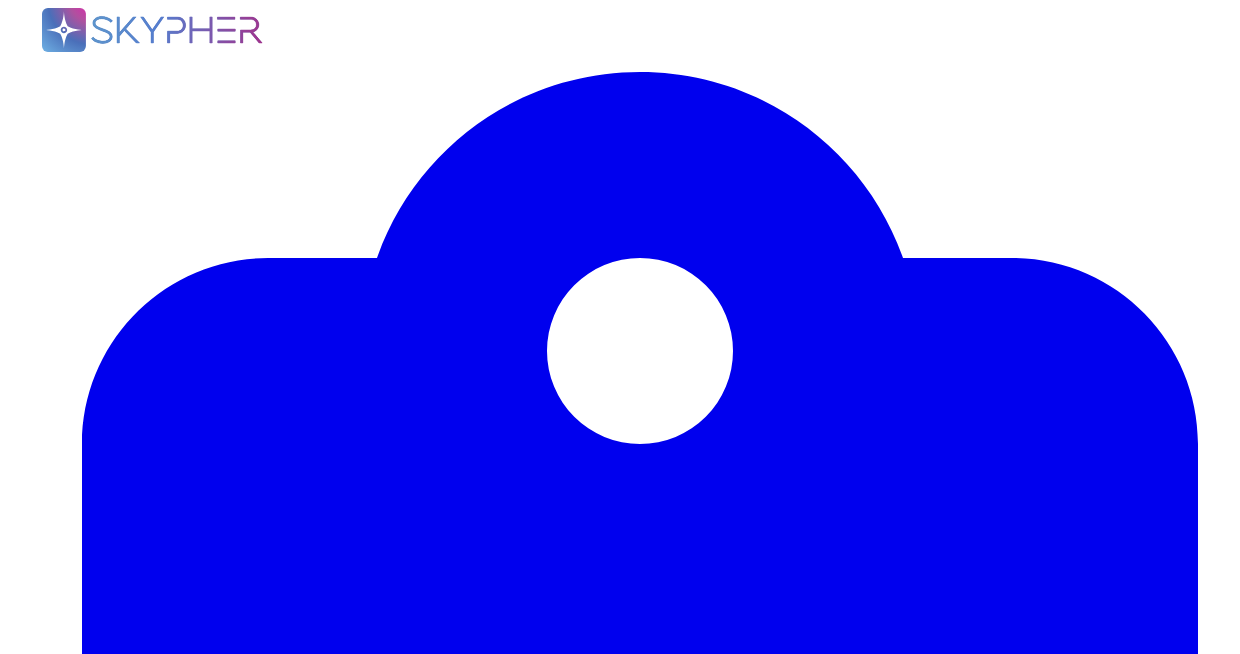 scroll, scrollTop: 1, scrollLeft: 1, axis: both 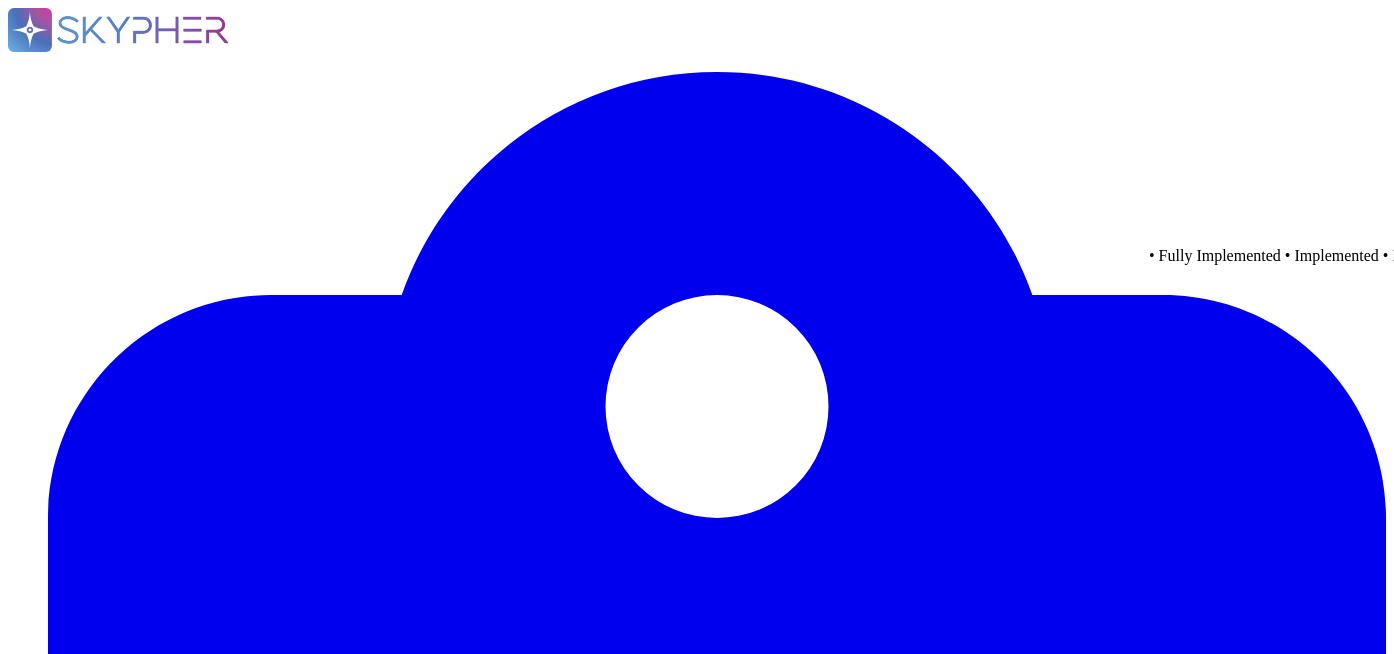 click 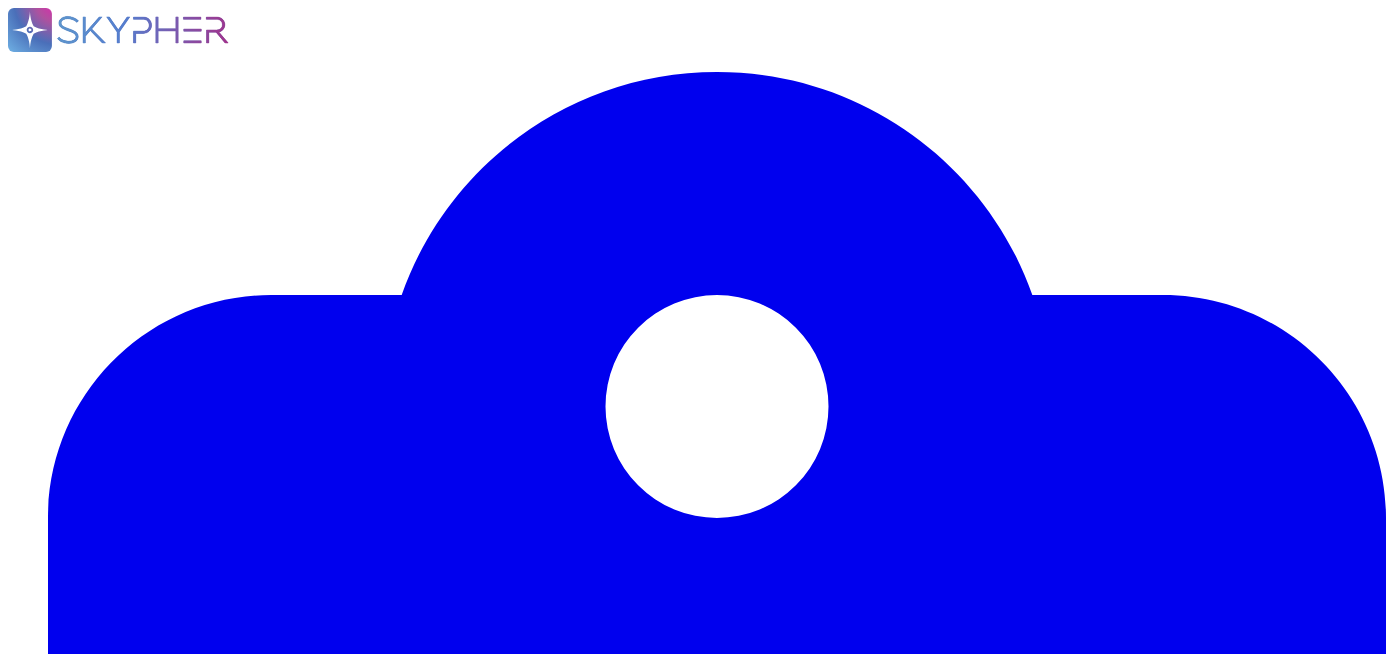 click on "Confirm and upload" at bounding box center (809, 14578) 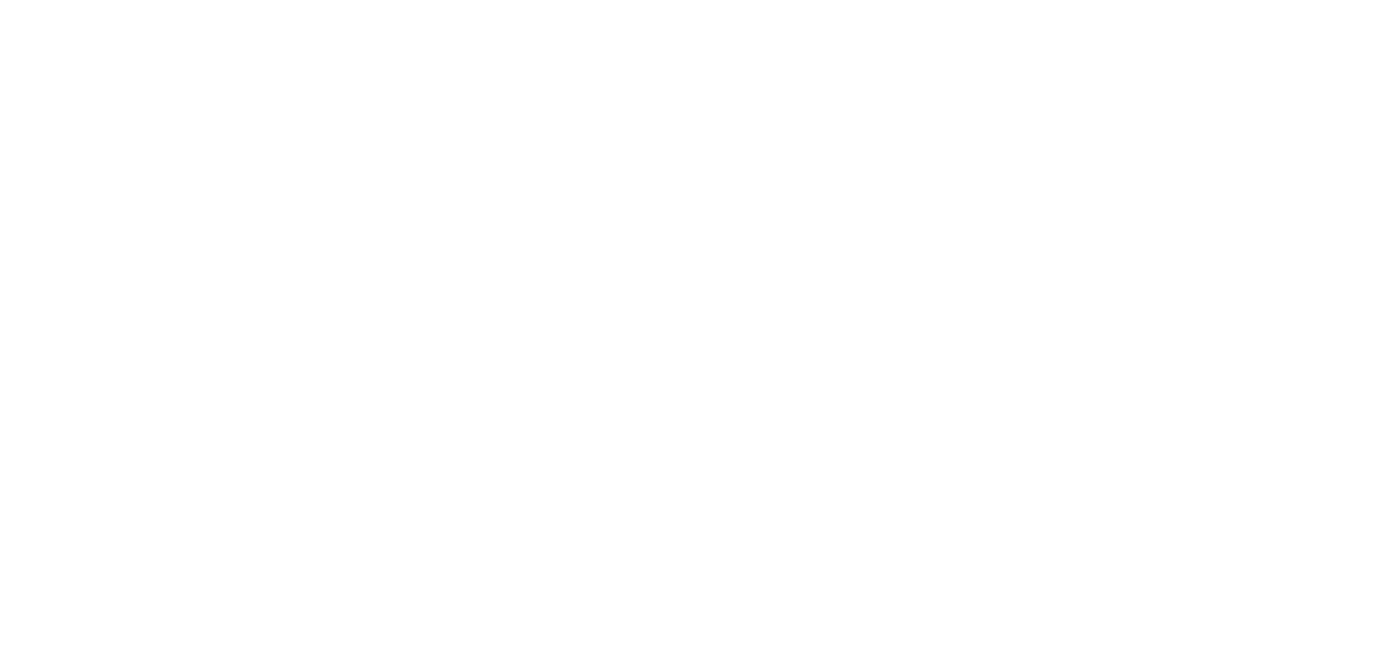 scroll, scrollTop: 0, scrollLeft: 0, axis: both 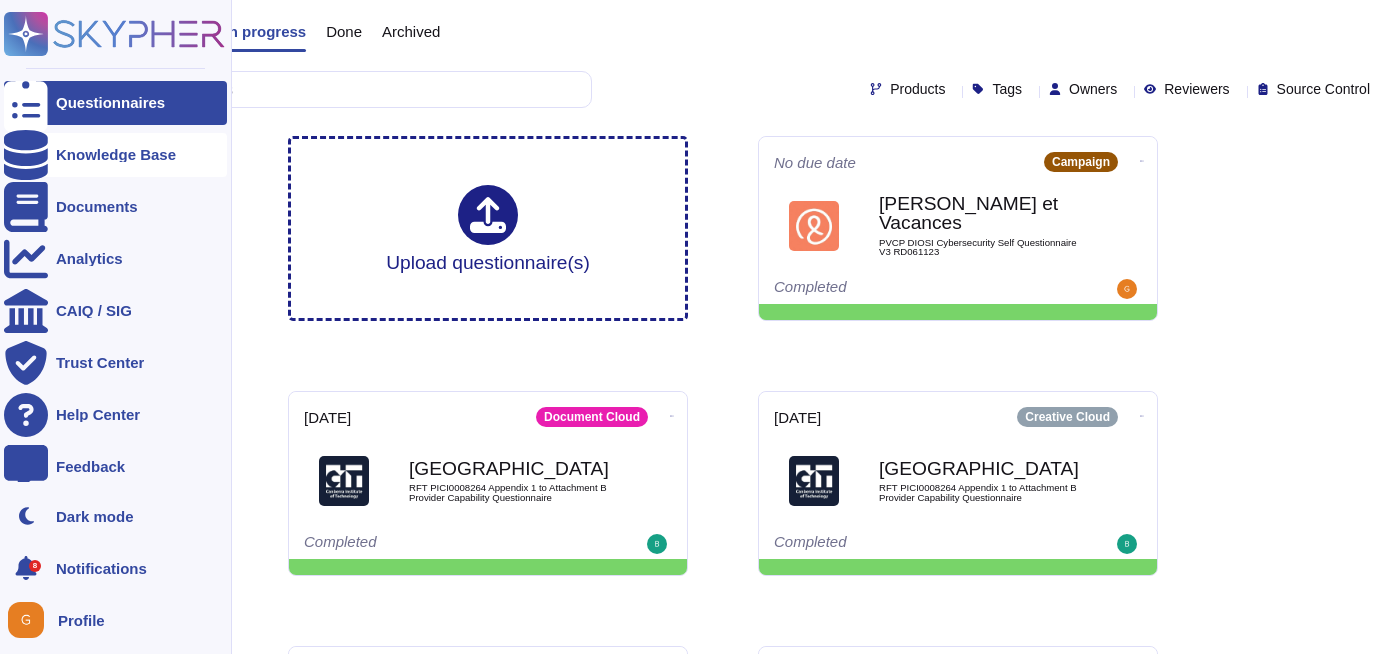 click 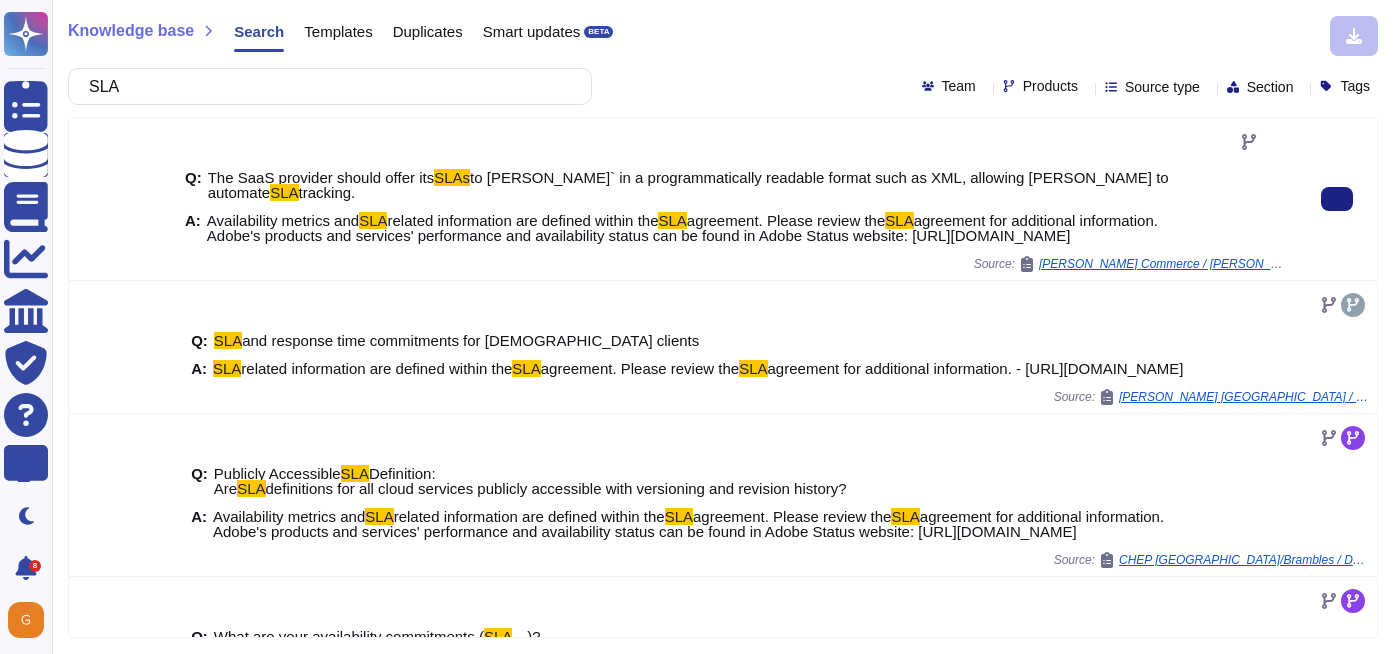 drag, startPoint x: 208, startPoint y: 207, endPoint x: 756, endPoint y: 240, distance: 548.99274 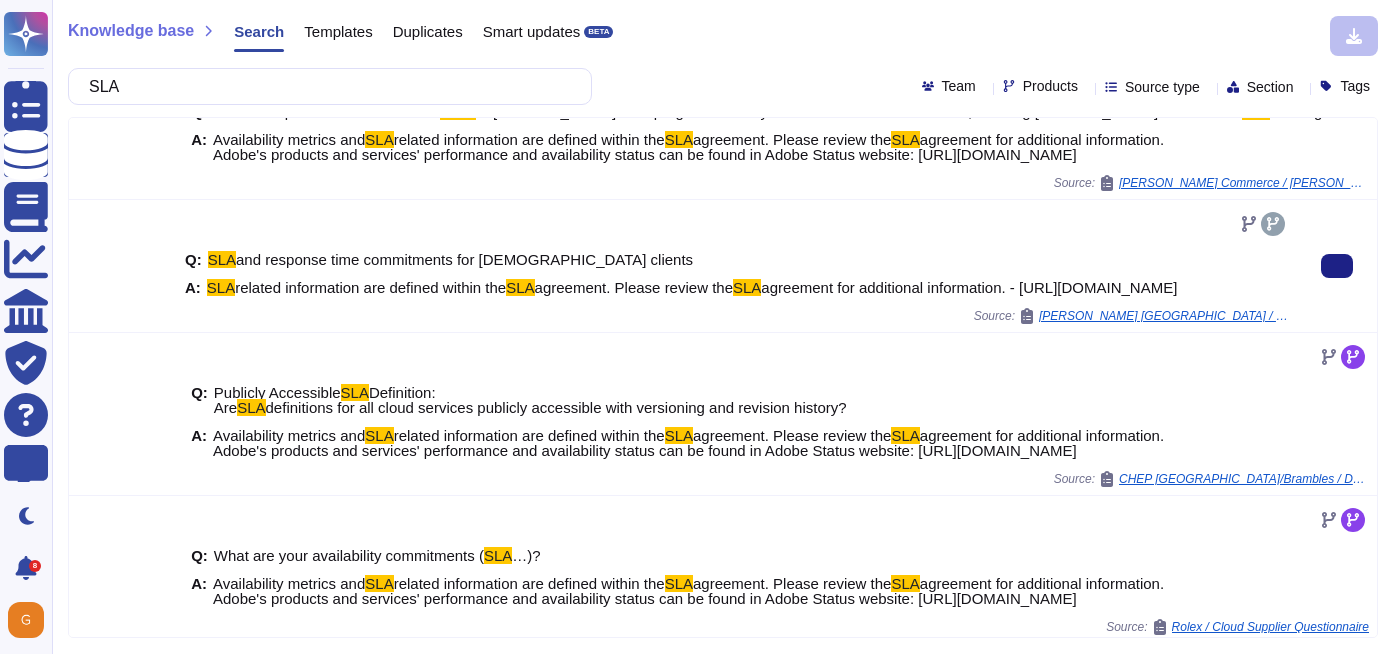 scroll, scrollTop: 0, scrollLeft: 0, axis: both 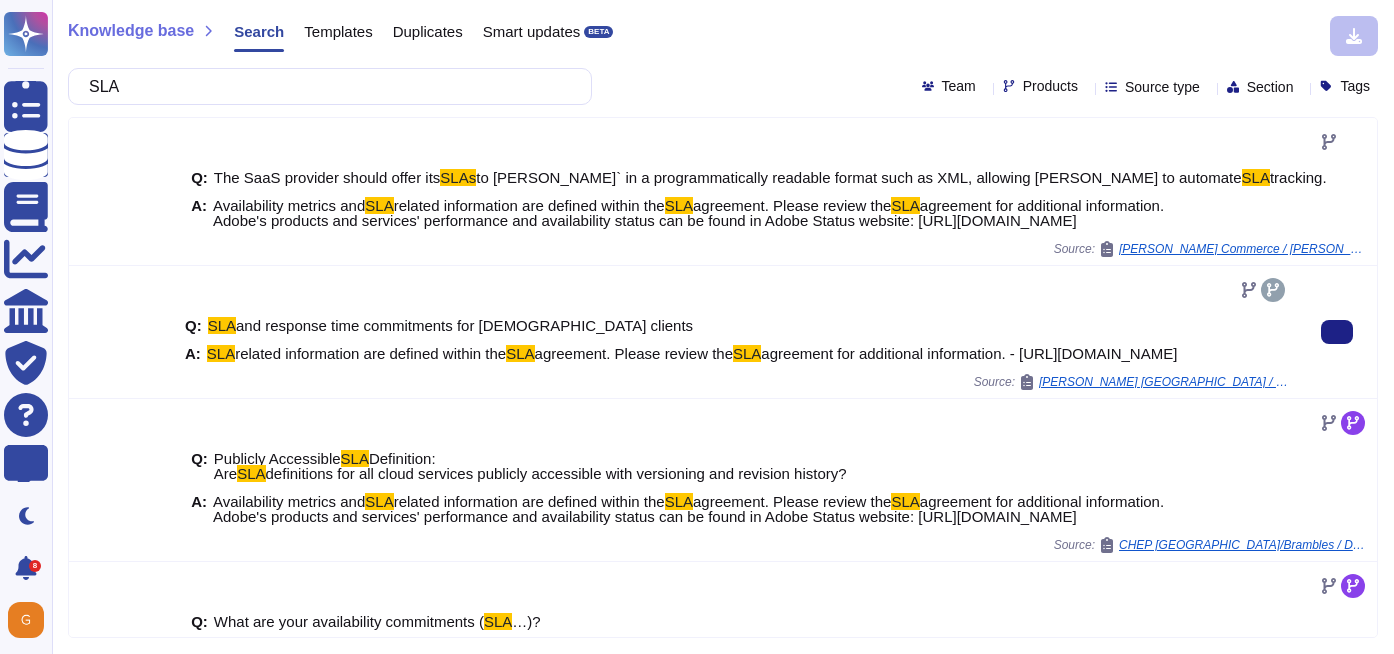 copy on "Availability metrics and  SLA  related information are defined within the  SLA  agreement. Please review the  SLA  agreement for additional information.
Adobe's products and services' performance and availability status can be found in Adobe Status website: [URL][DOMAIN_NAME]" 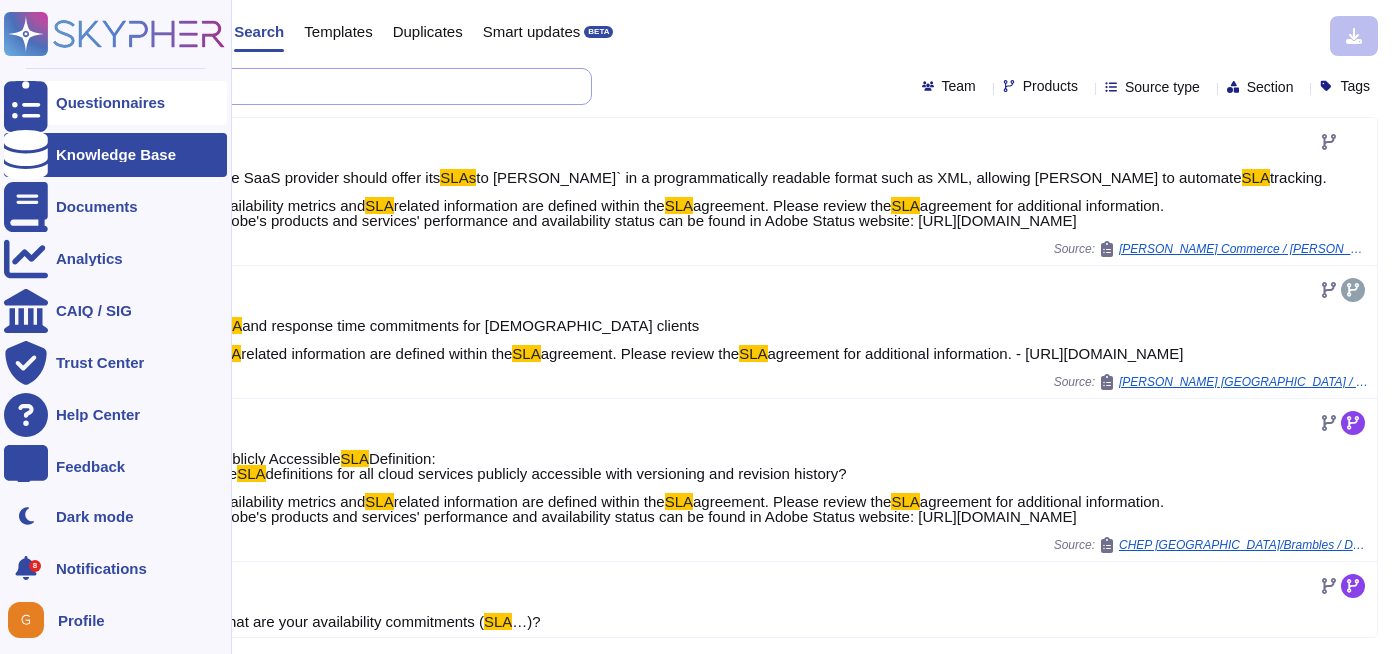 drag, startPoint x: 249, startPoint y: 85, endPoint x: 13, endPoint y: 83, distance: 236.00847 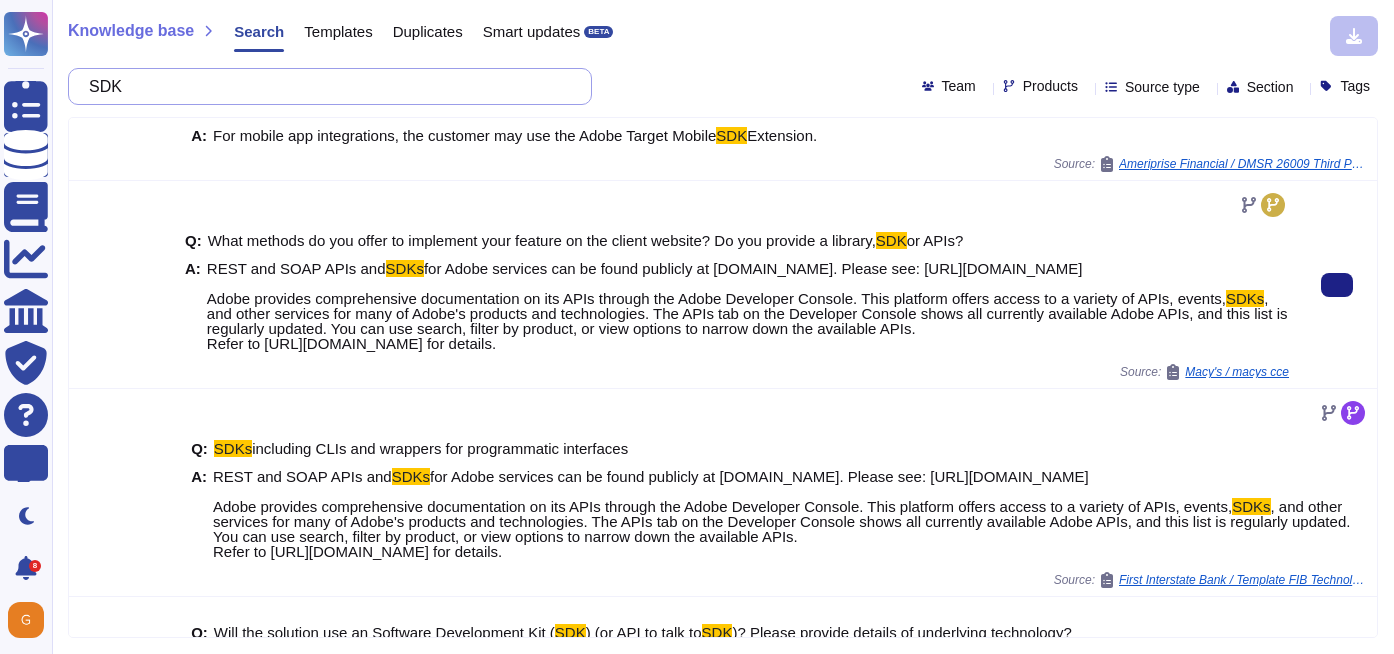 scroll, scrollTop: 201, scrollLeft: 0, axis: vertical 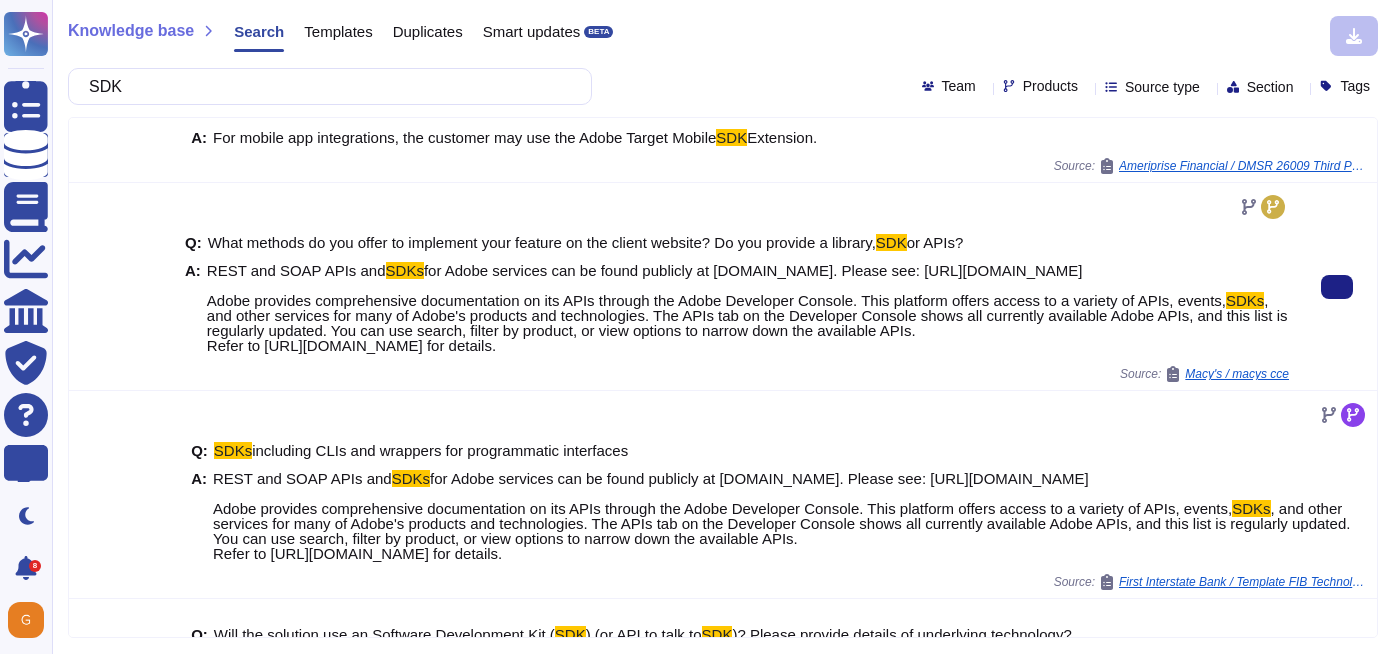 type on "SDK" 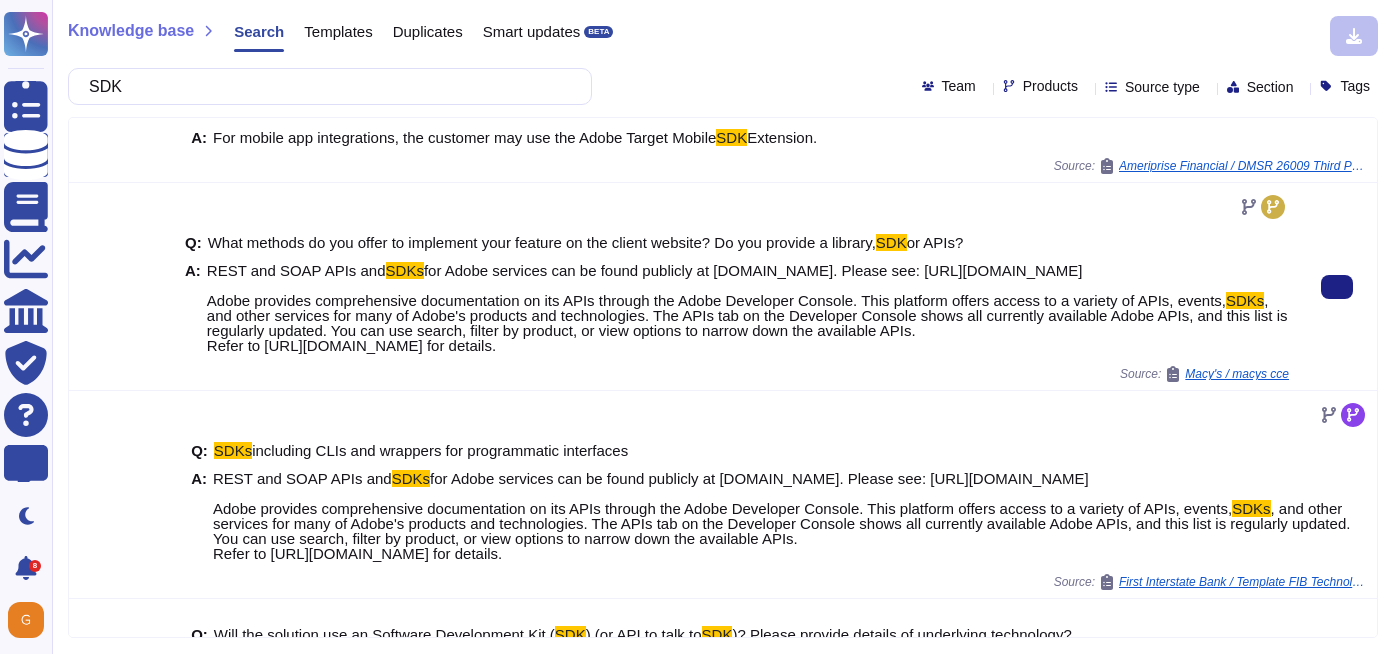 drag, startPoint x: 265, startPoint y: 364, endPoint x: 807, endPoint y: 367, distance: 542.0083 